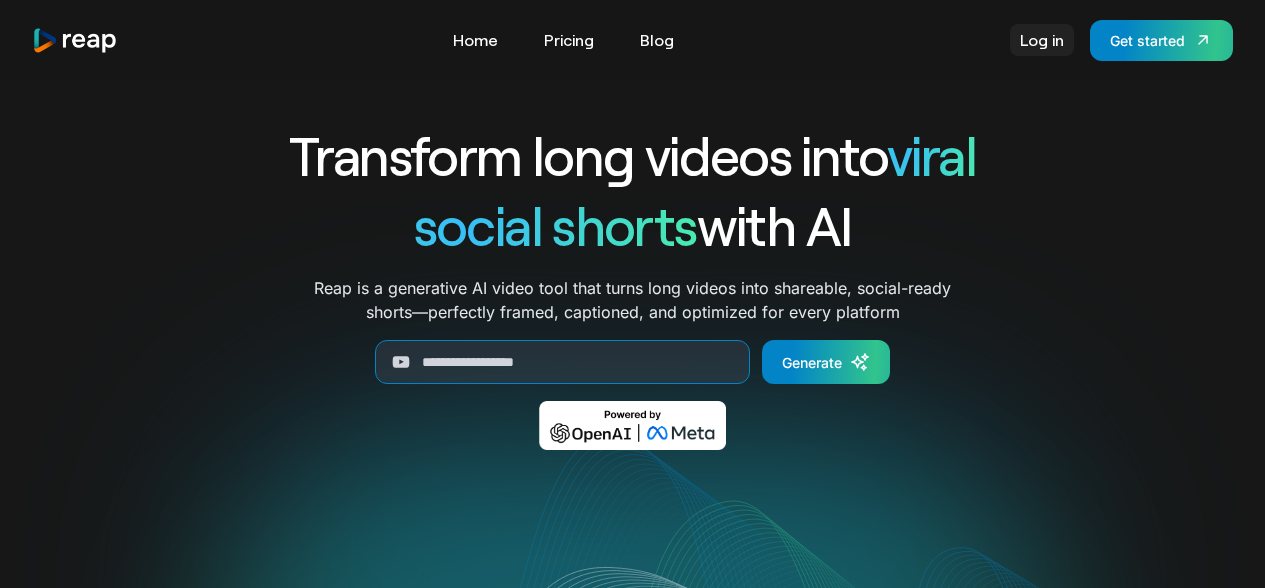click on "Log in" at bounding box center [1042, 40] 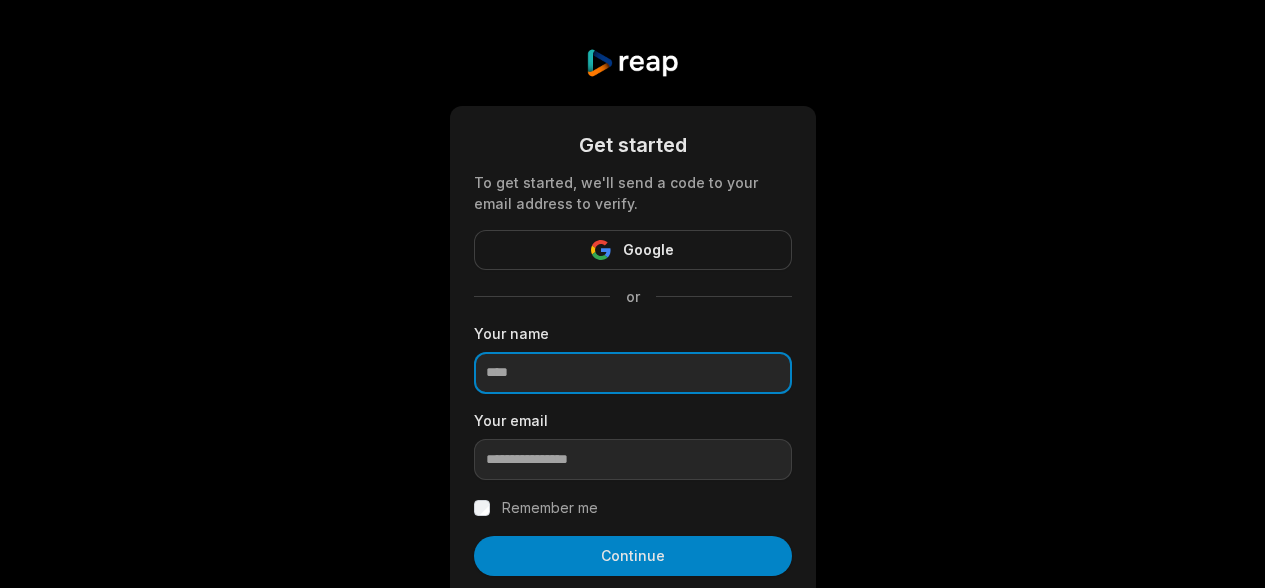 click at bounding box center [633, 373] 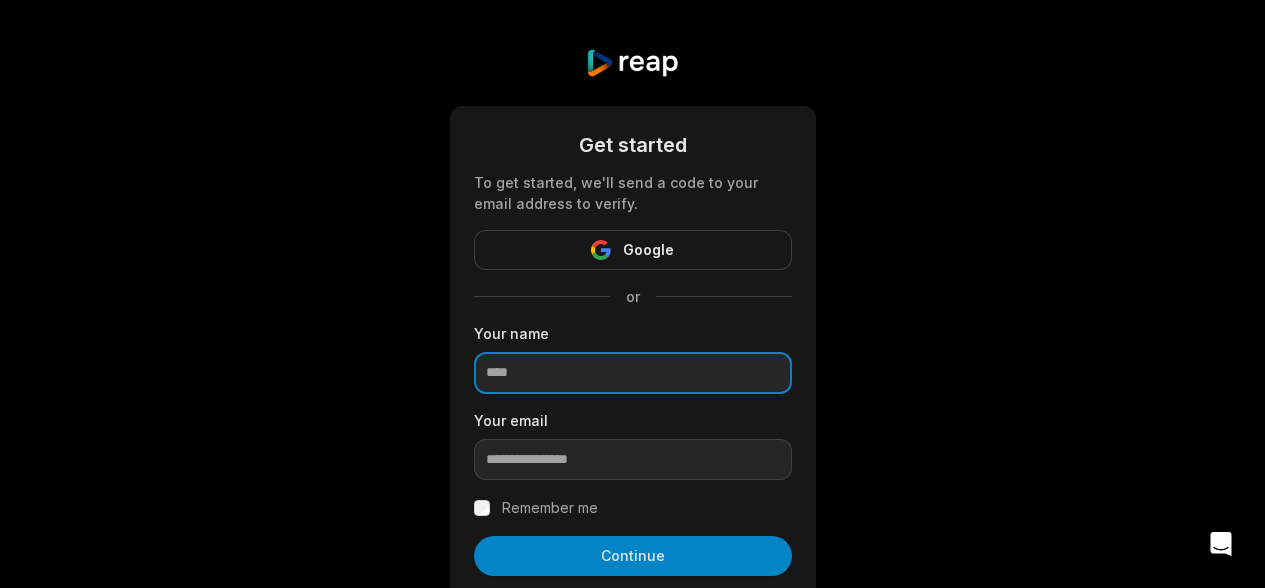 scroll, scrollTop: 0, scrollLeft: 0, axis: both 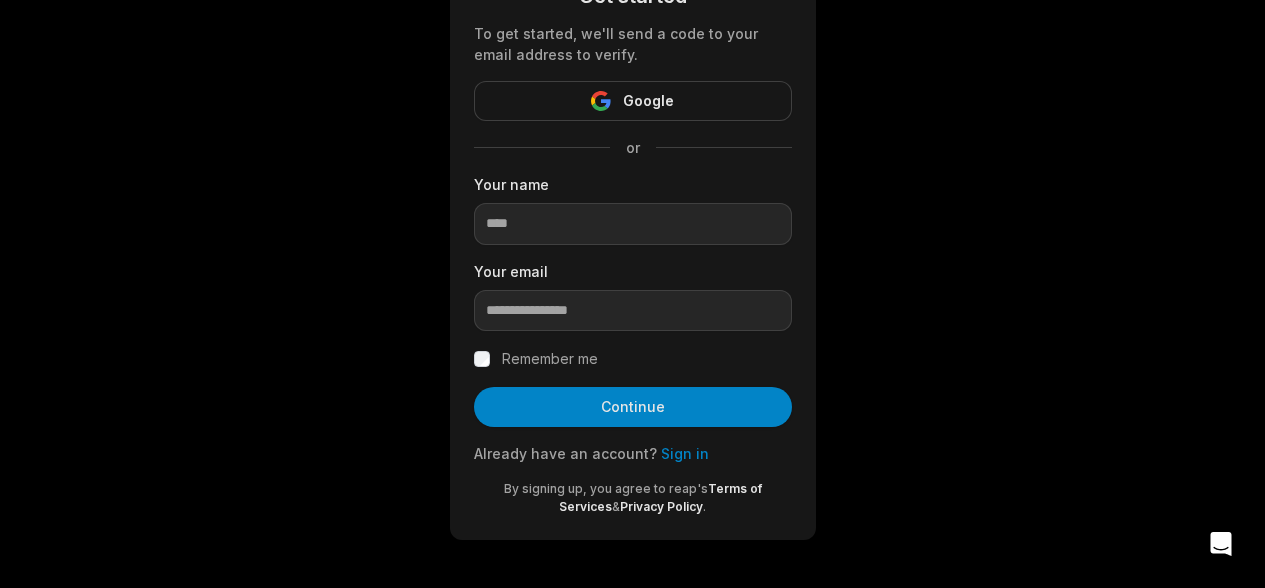 click on "Sign in" at bounding box center (685, 453) 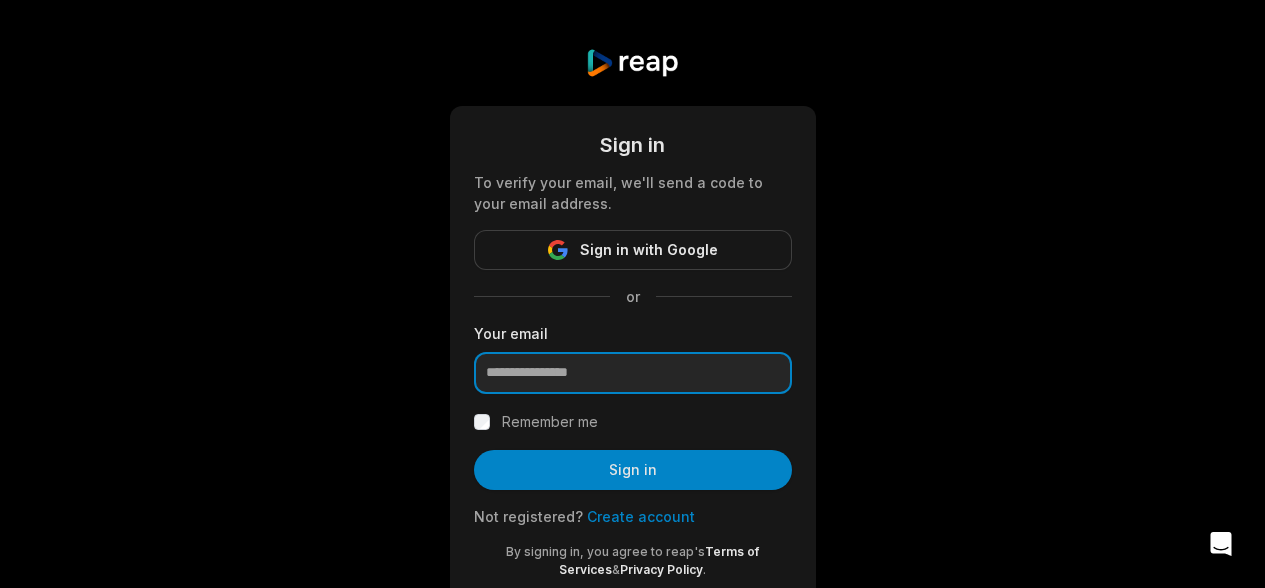click at bounding box center (633, 373) 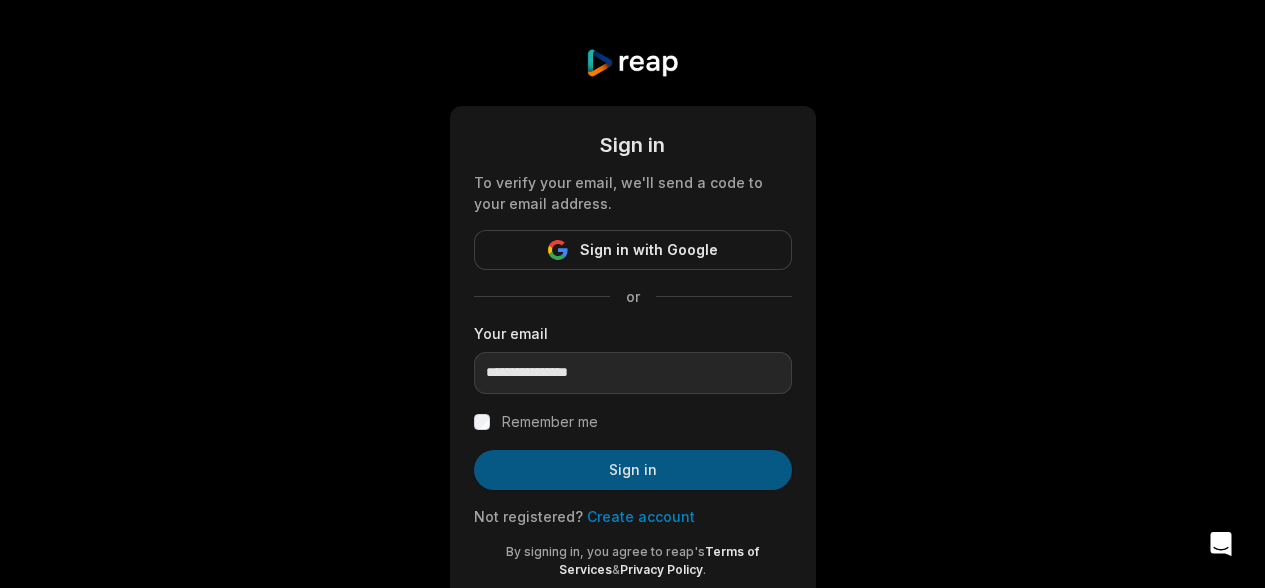 click on "Sign in" at bounding box center (633, 470) 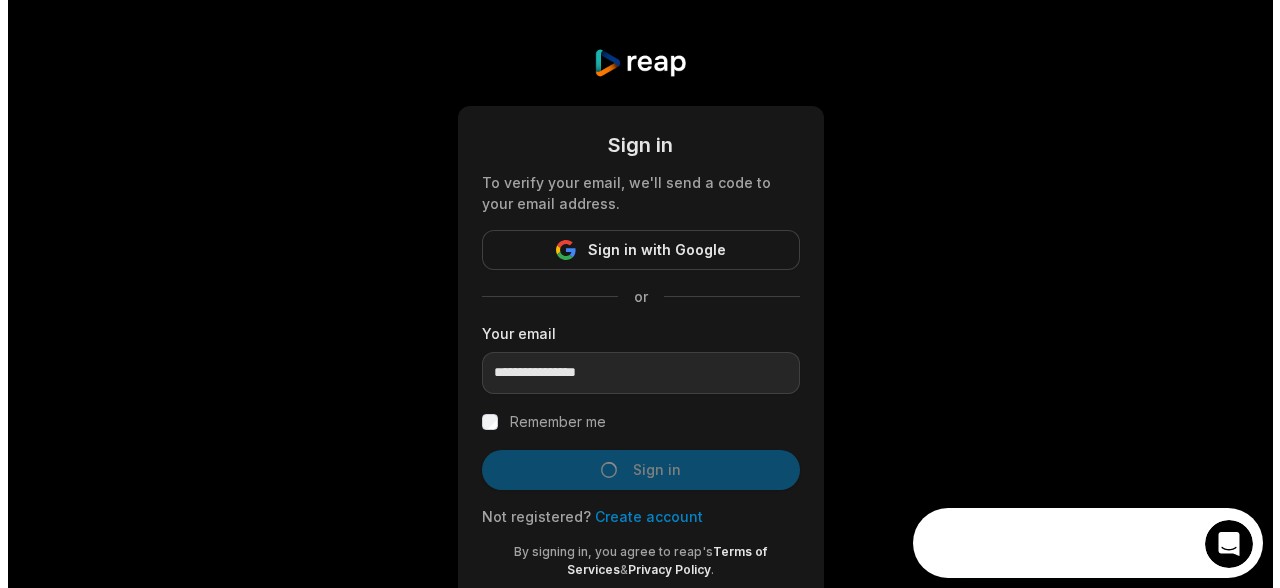 scroll, scrollTop: 0, scrollLeft: 0, axis: both 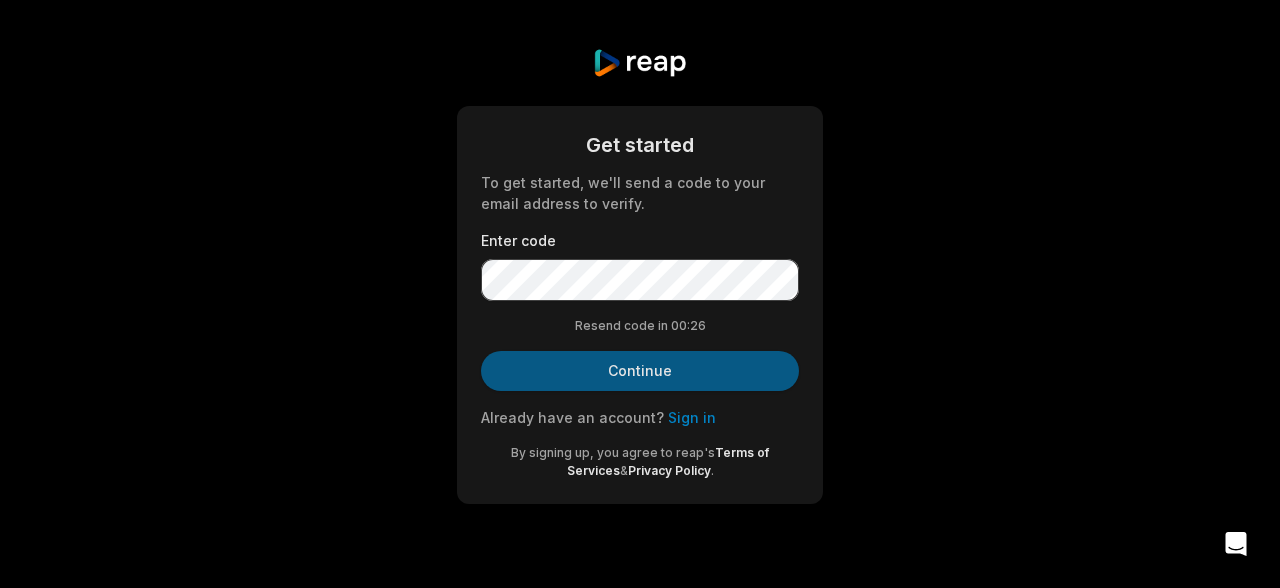 click on "Continue" at bounding box center [640, 371] 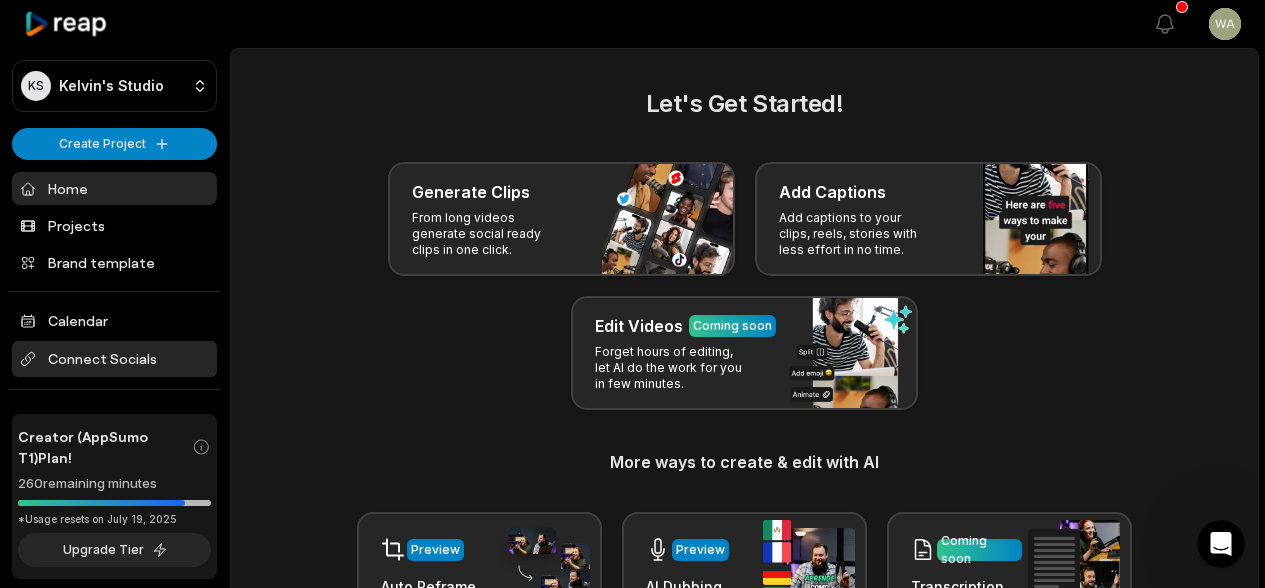 click on "Connect Socials" at bounding box center [114, 359] 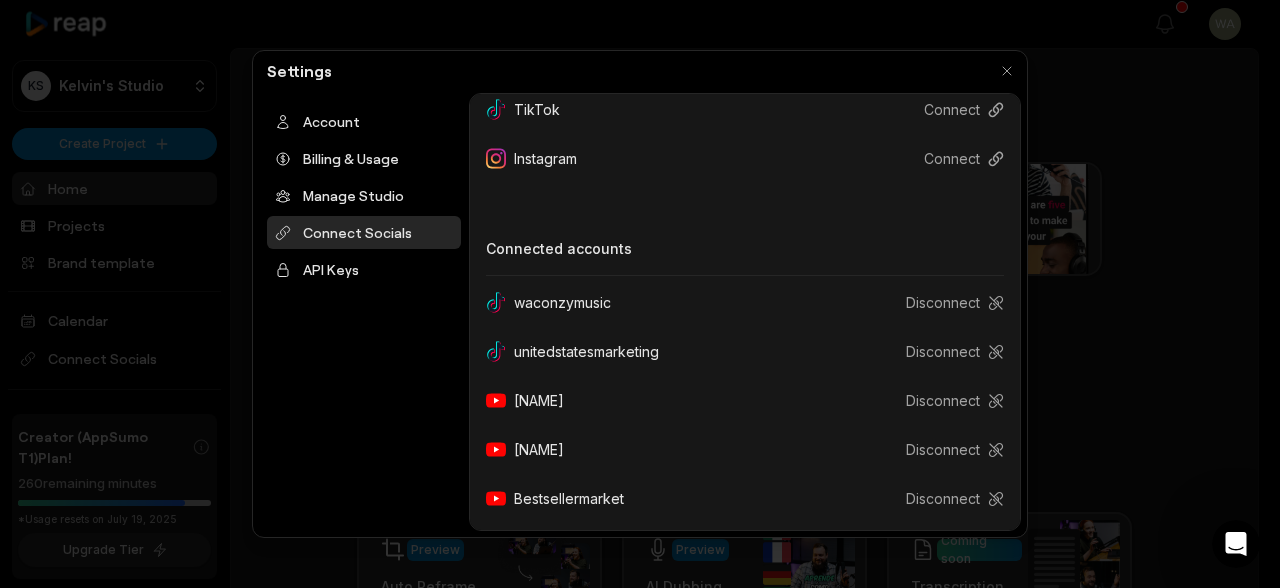 scroll, scrollTop: 117, scrollLeft: 0, axis: vertical 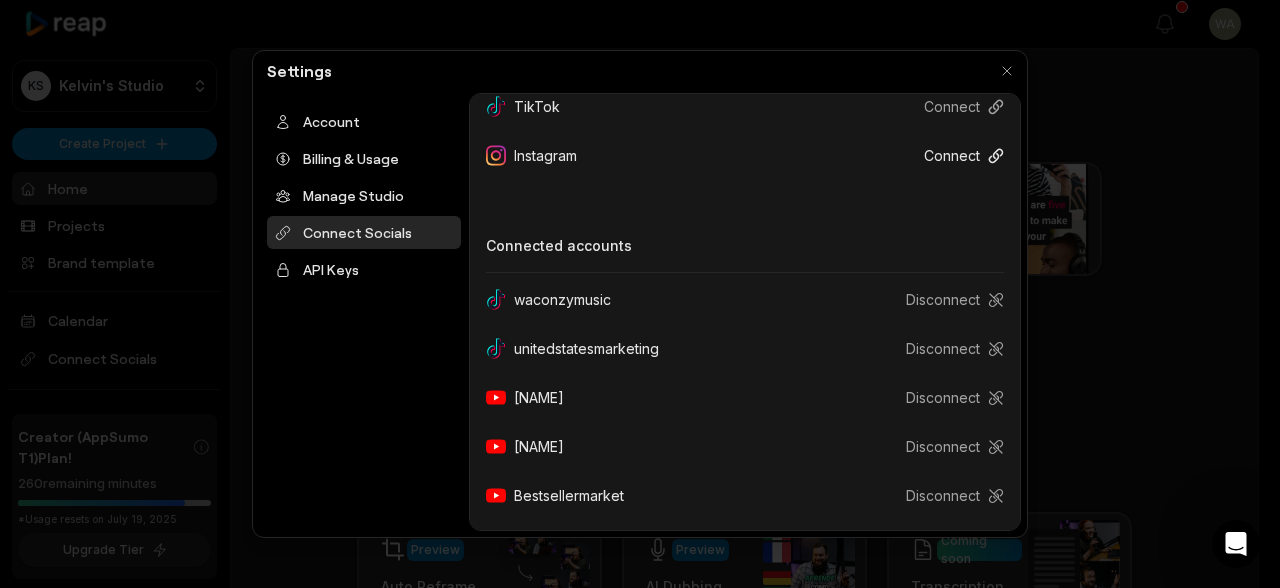 click on "Connect" at bounding box center [956, 155] 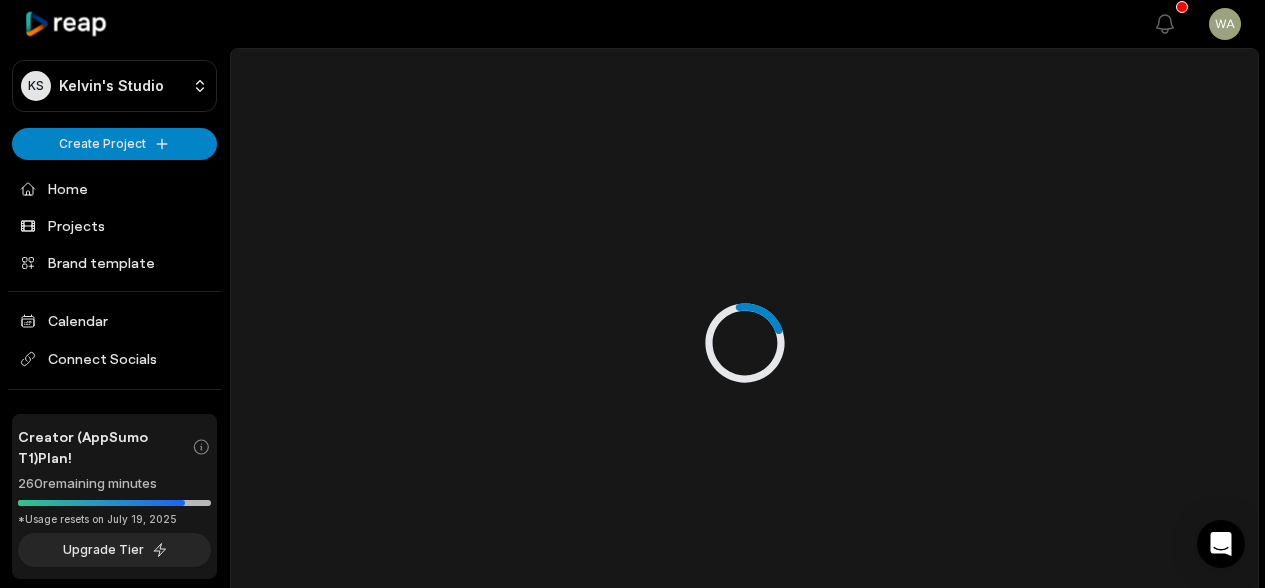 scroll, scrollTop: 0, scrollLeft: 0, axis: both 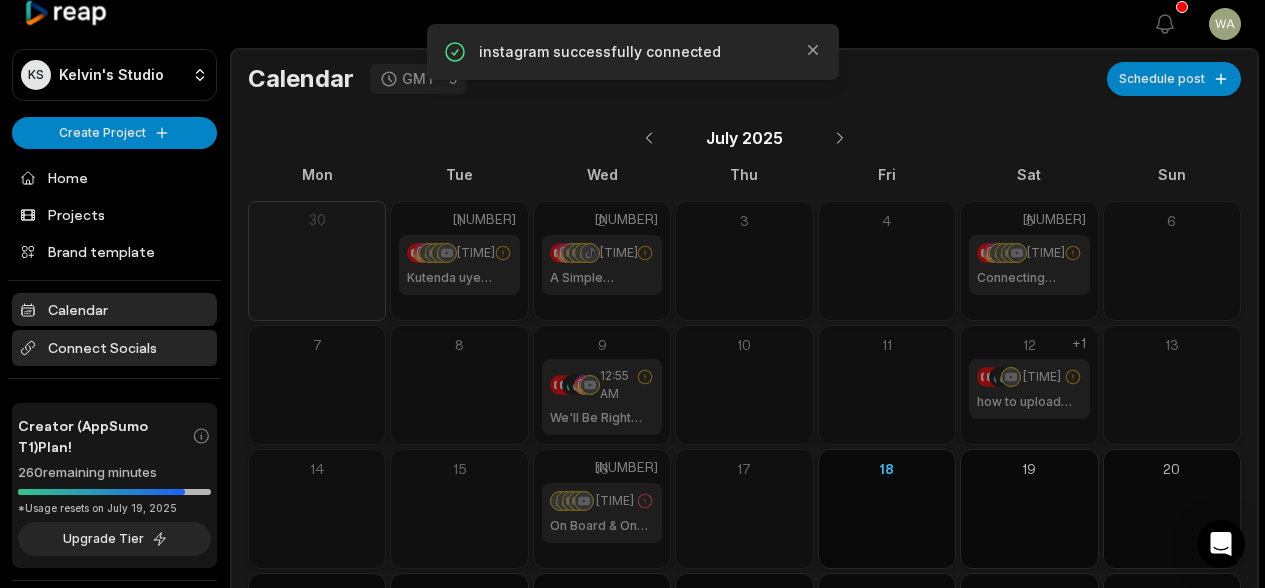 click on "Connect Socials" at bounding box center (114, 348) 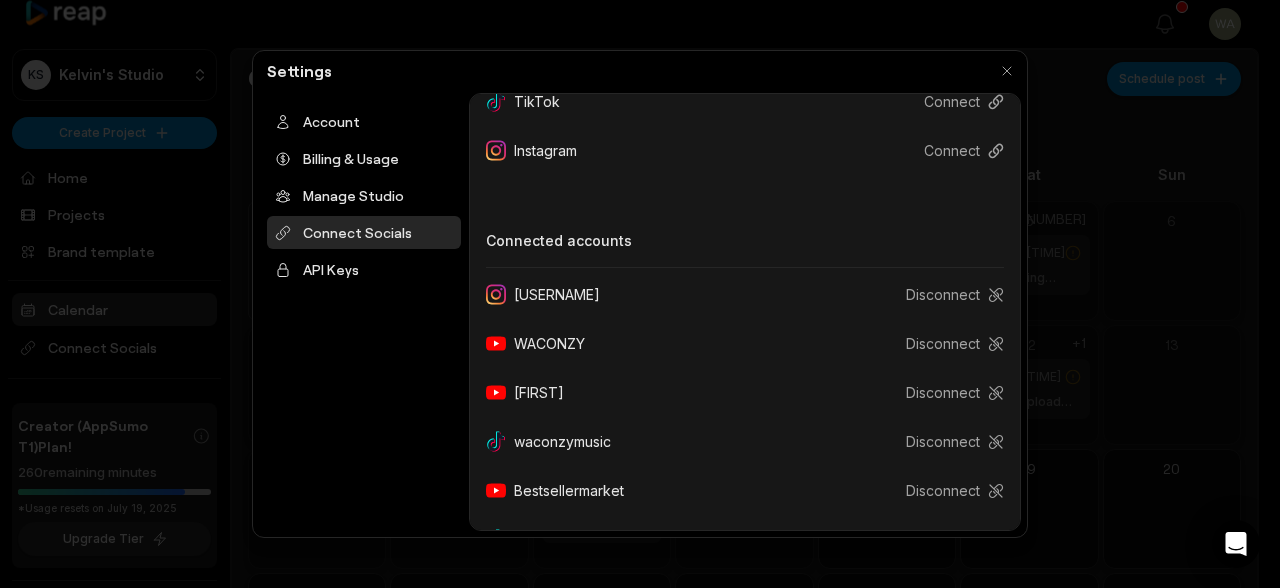 scroll, scrollTop: 110, scrollLeft: 0, axis: vertical 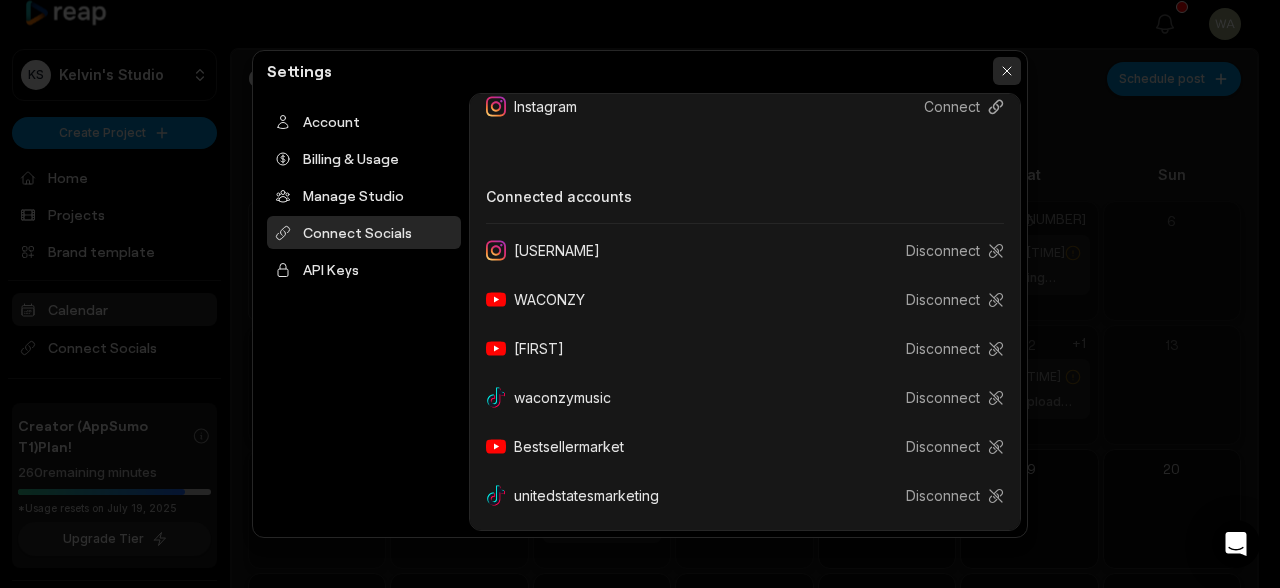 click at bounding box center [1007, 71] 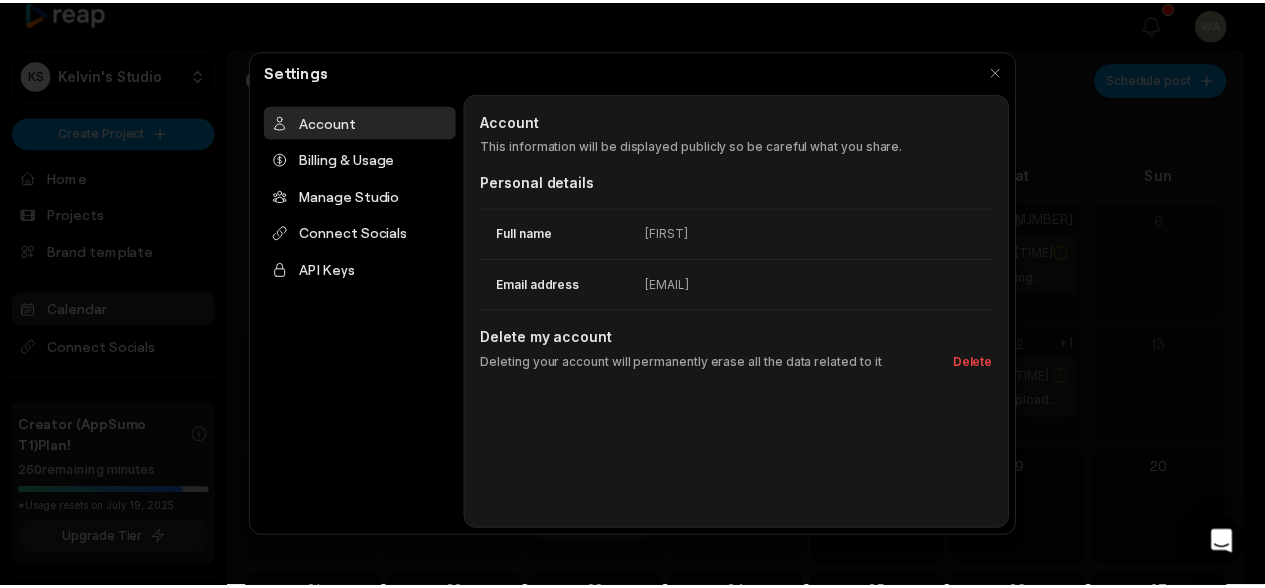 scroll, scrollTop: 0, scrollLeft: 0, axis: both 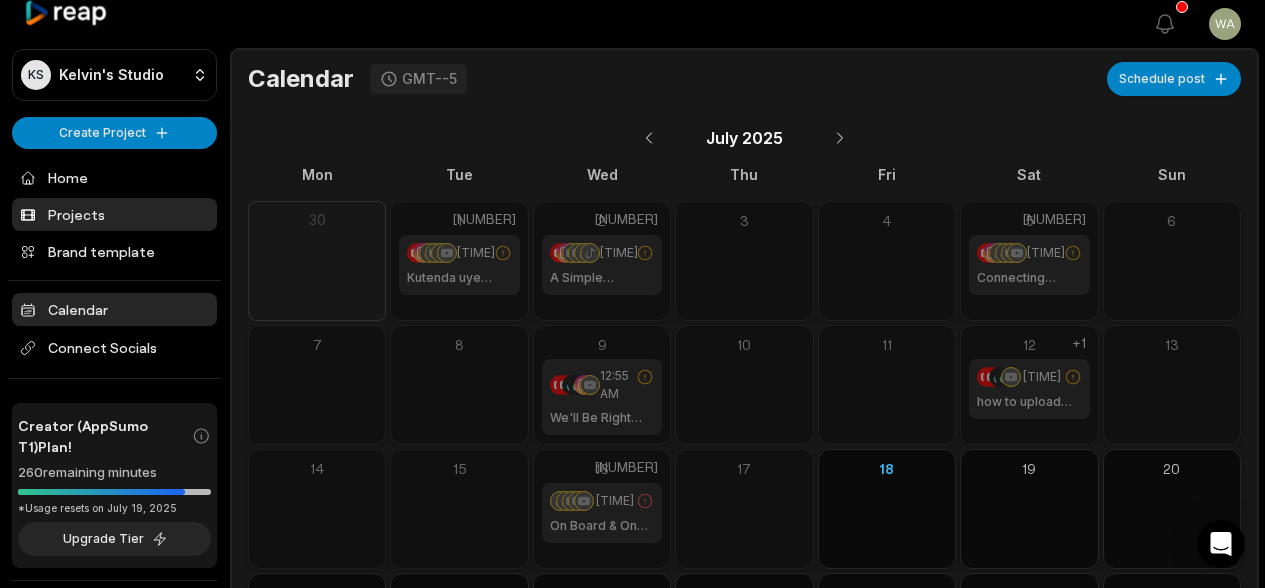 click on "Projects" at bounding box center [114, 214] 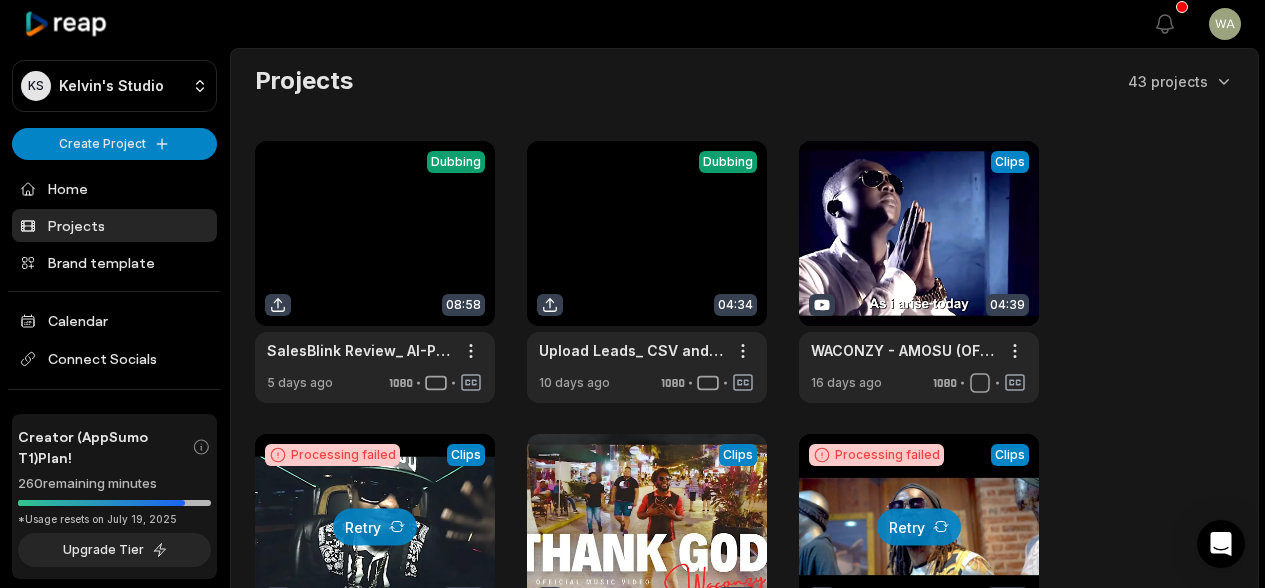 scroll, scrollTop: 282, scrollLeft: 0, axis: vertical 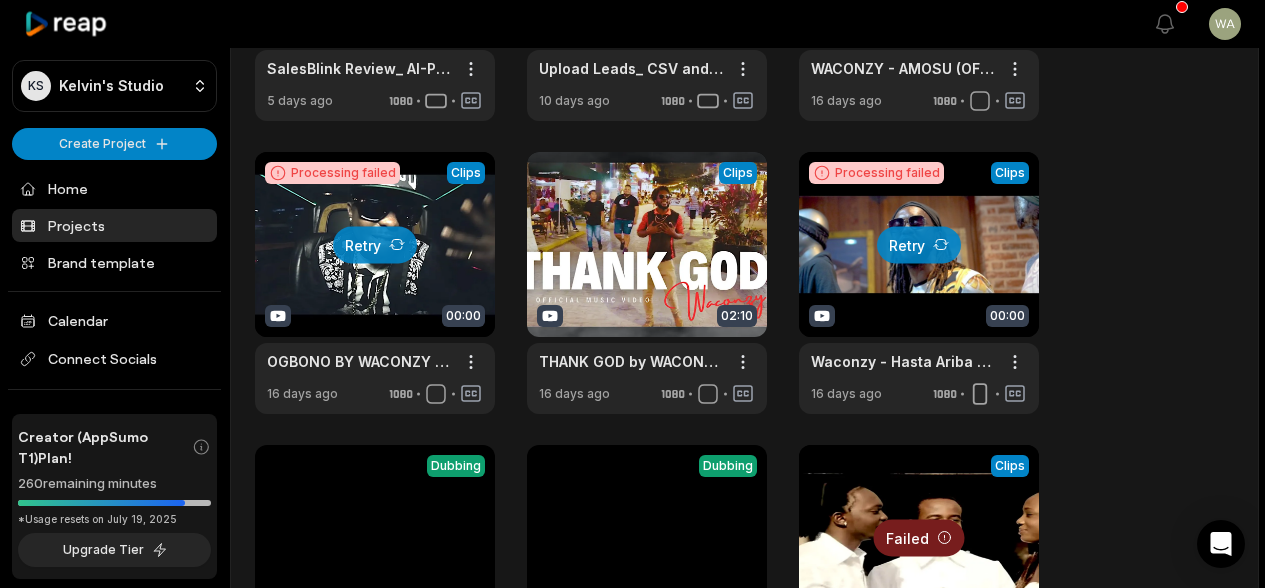 click at bounding box center [919, -10] 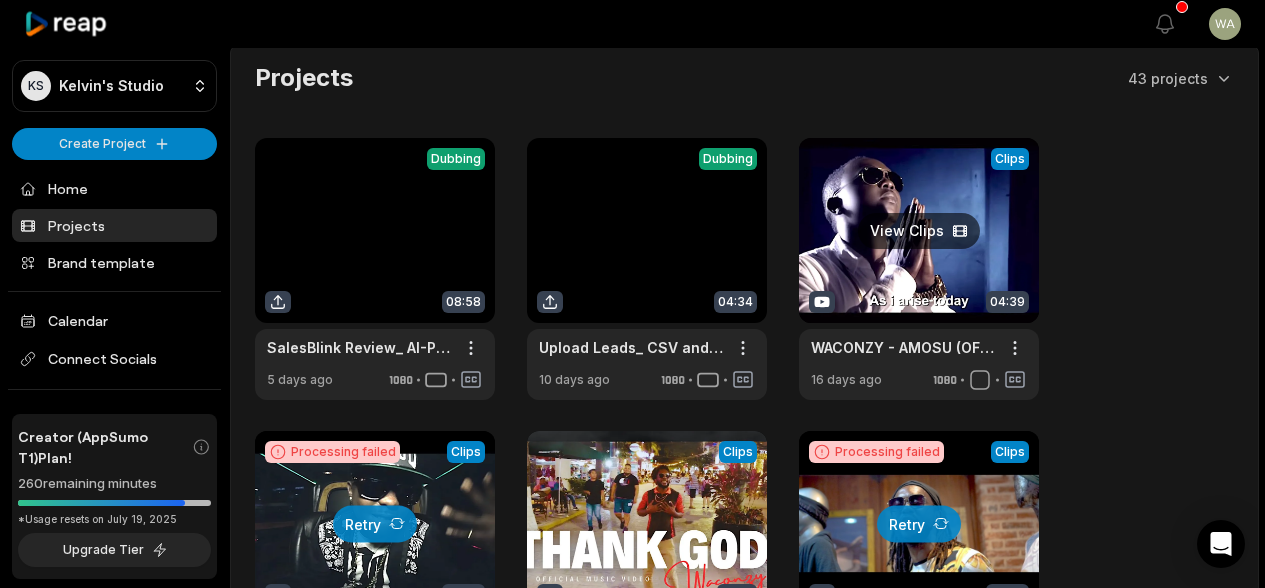 scroll, scrollTop: 0, scrollLeft: 0, axis: both 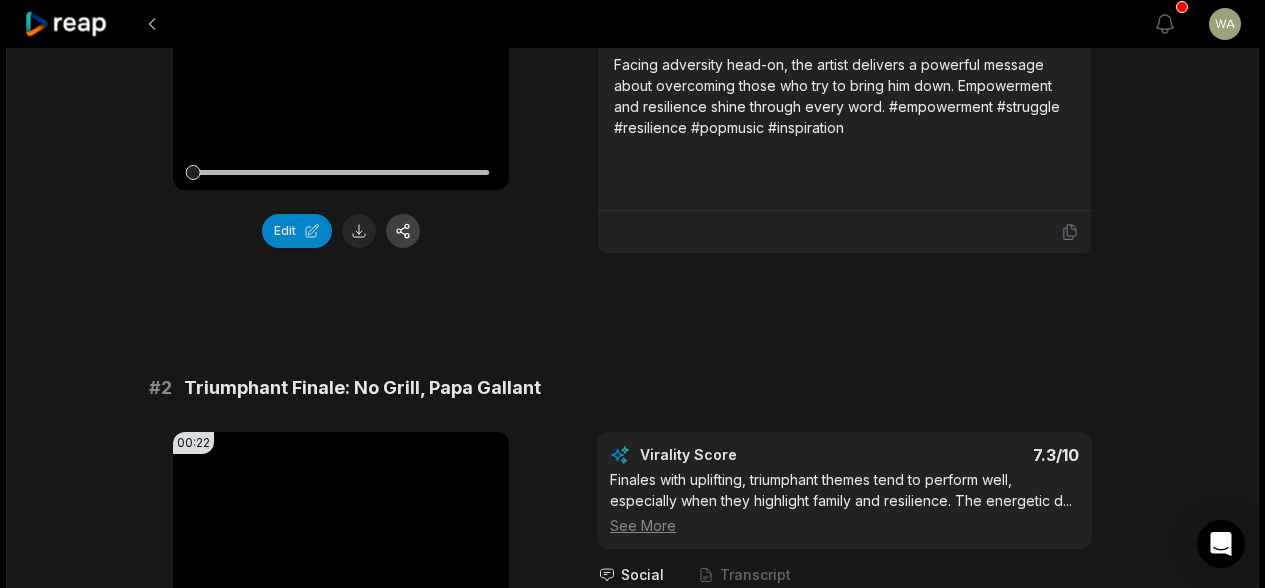 click at bounding box center (403, 231) 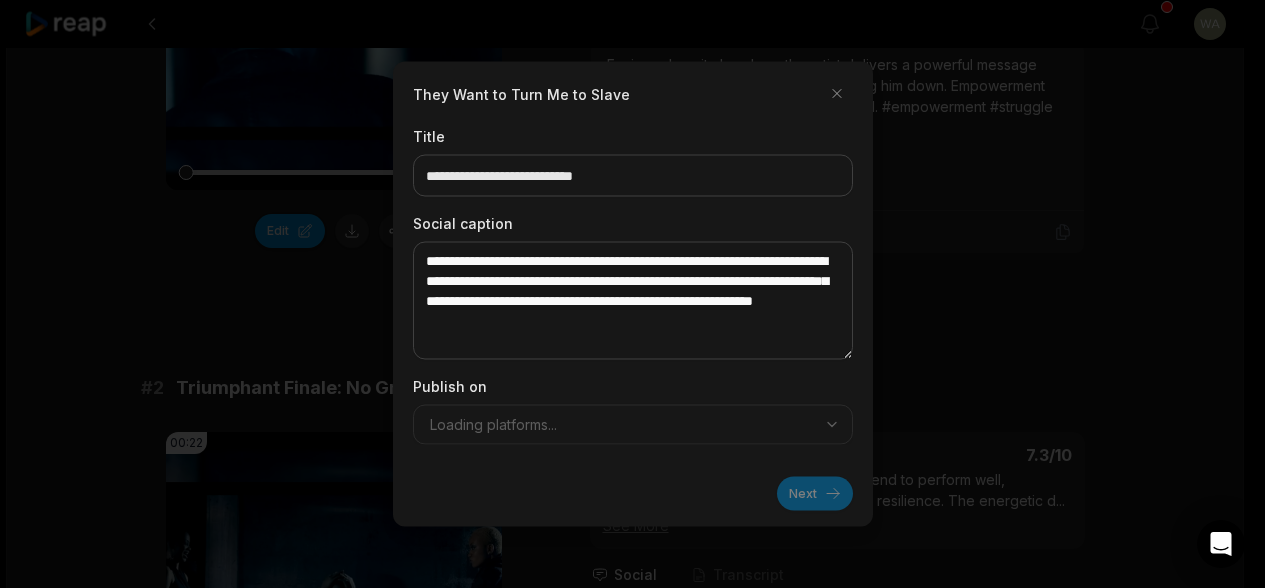 click on "Publish on Loading platforms..." at bounding box center [633, 410] 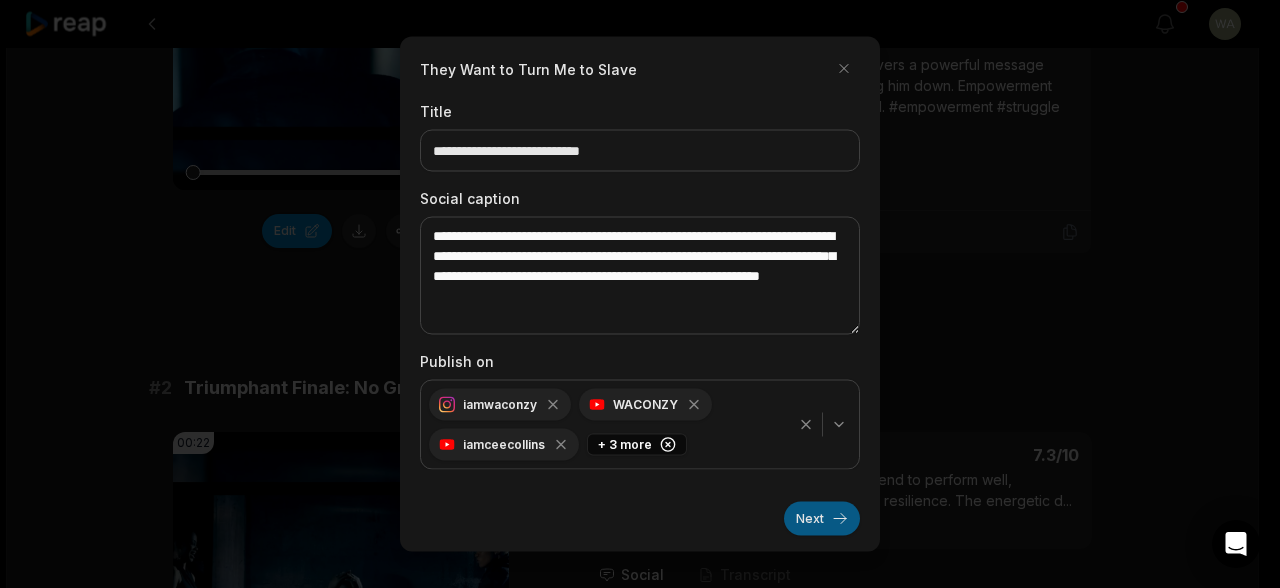 click on "Next" at bounding box center (822, 519) 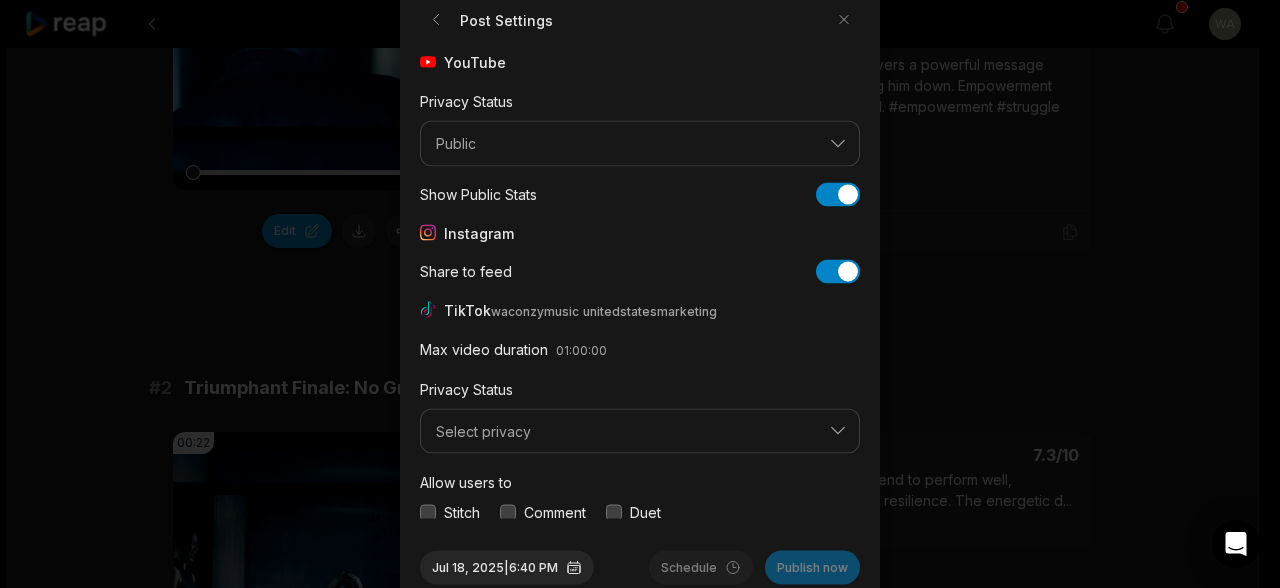 click at bounding box center [428, 512] 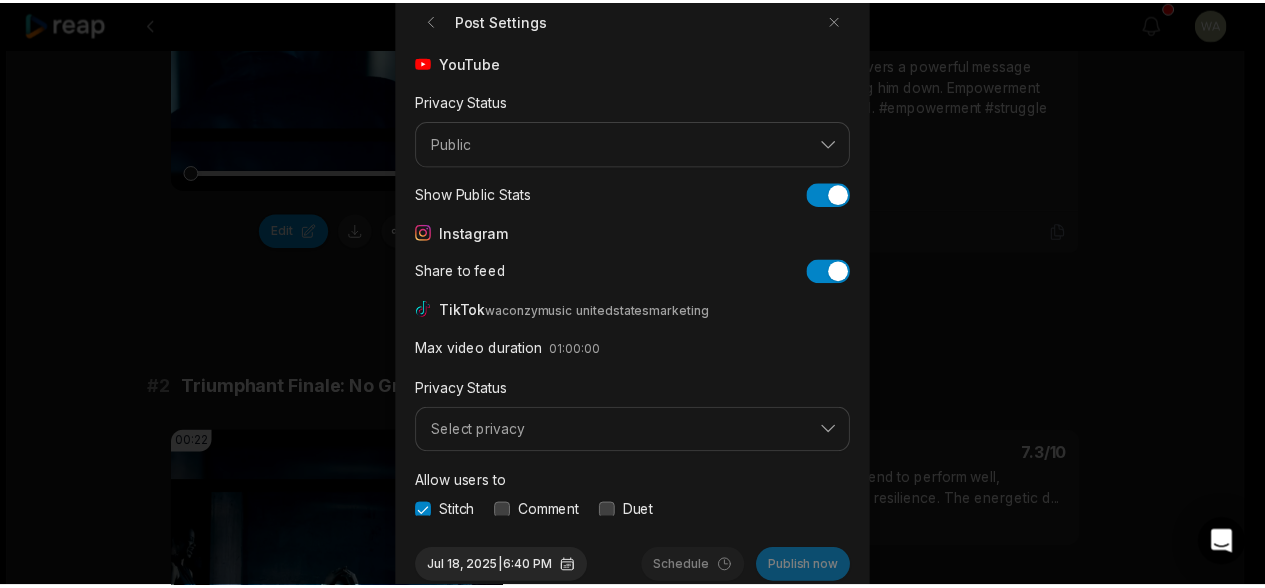 scroll, scrollTop: 75, scrollLeft: 0, axis: vertical 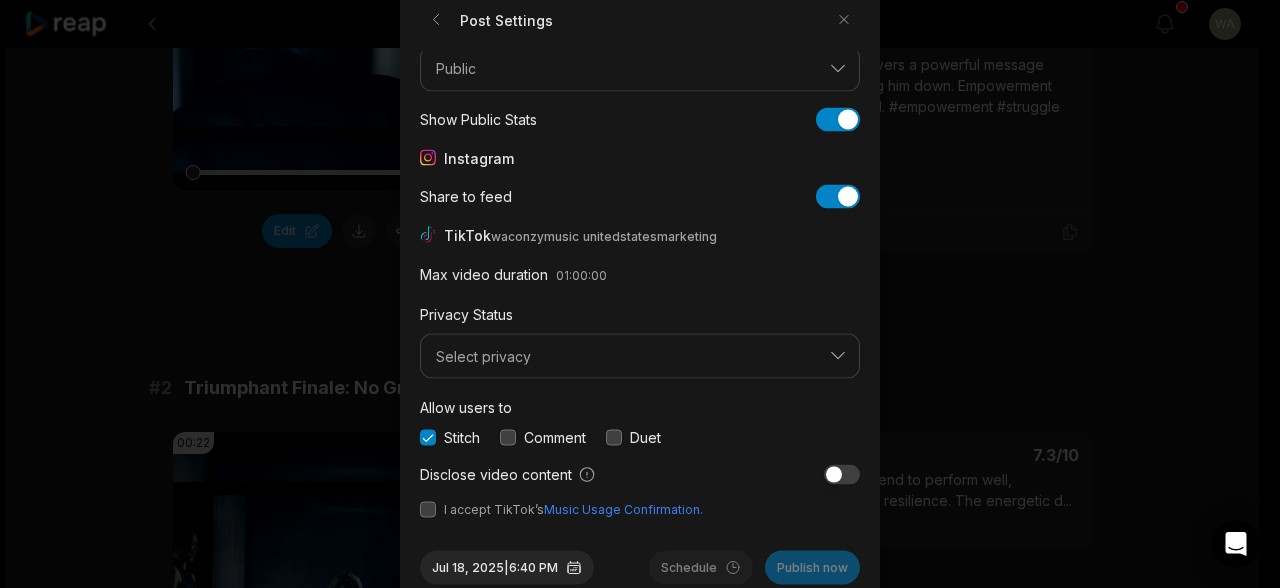 click at bounding box center (428, 510) 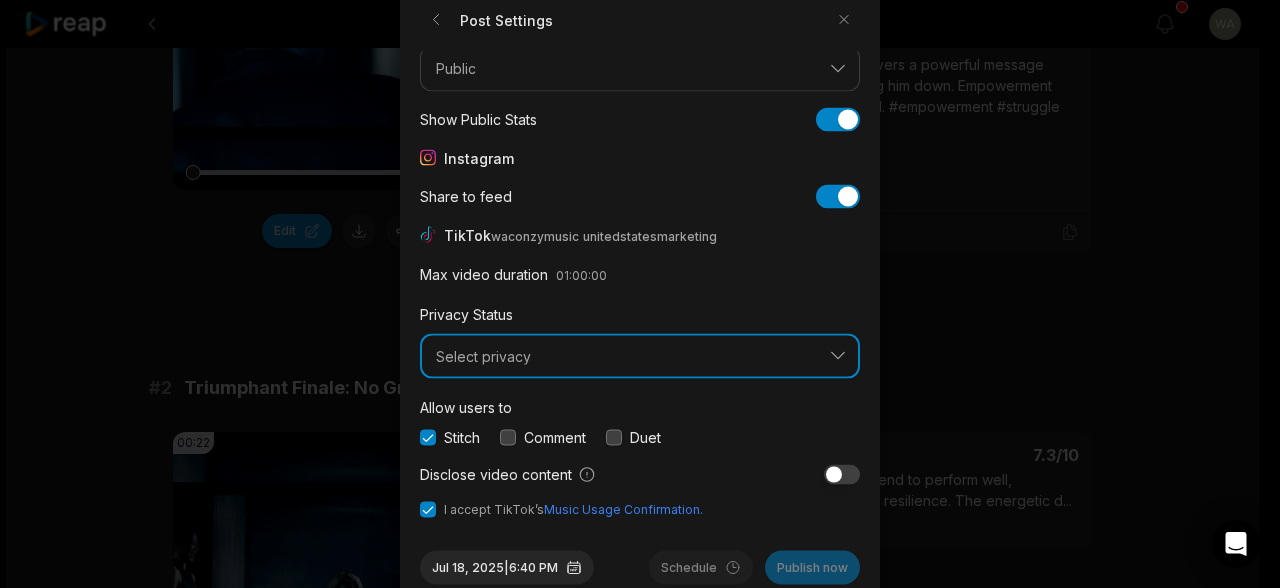 click on "Select privacy" at bounding box center [626, 356] 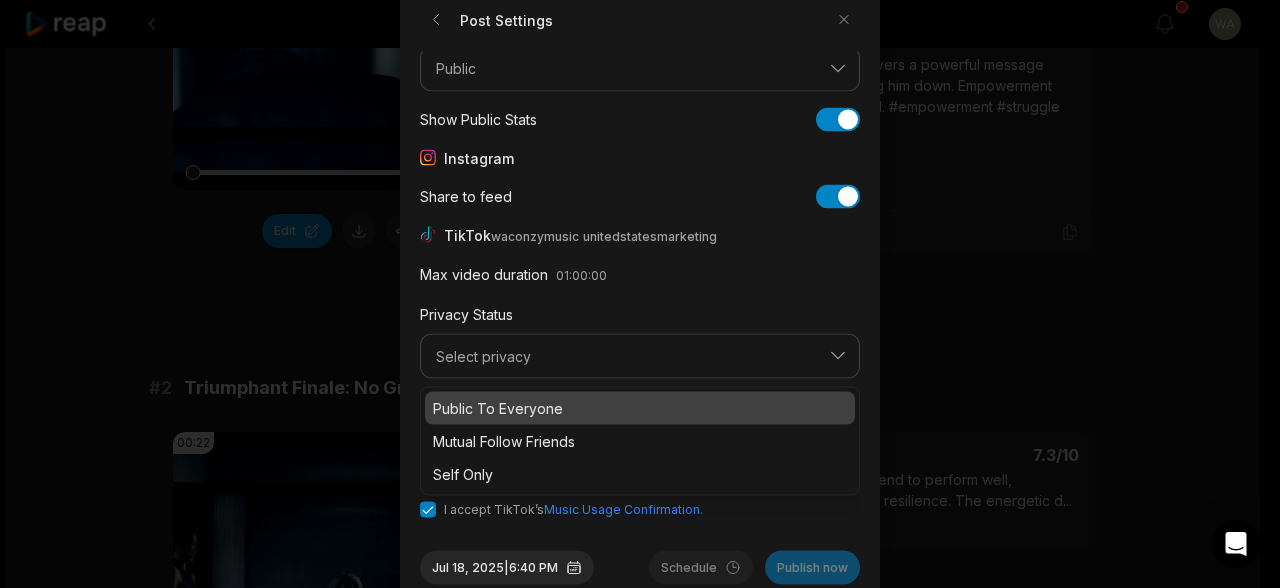 click on "Public To Everyone" at bounding box center [640, 408] 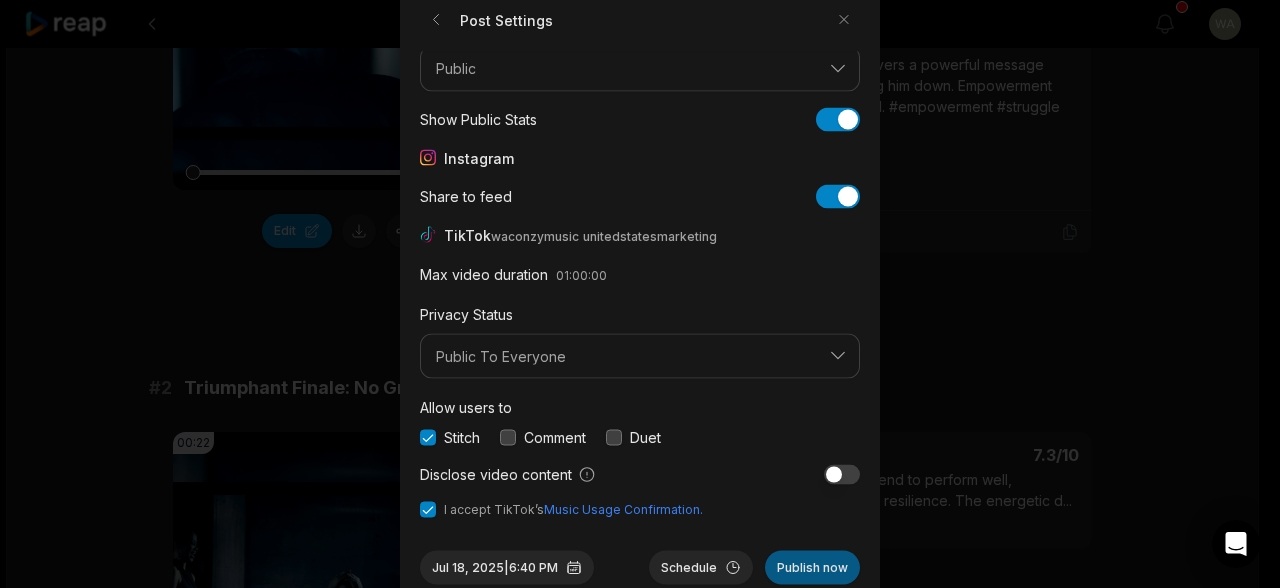 click on "Publish now" at bounding box center [812, 568] 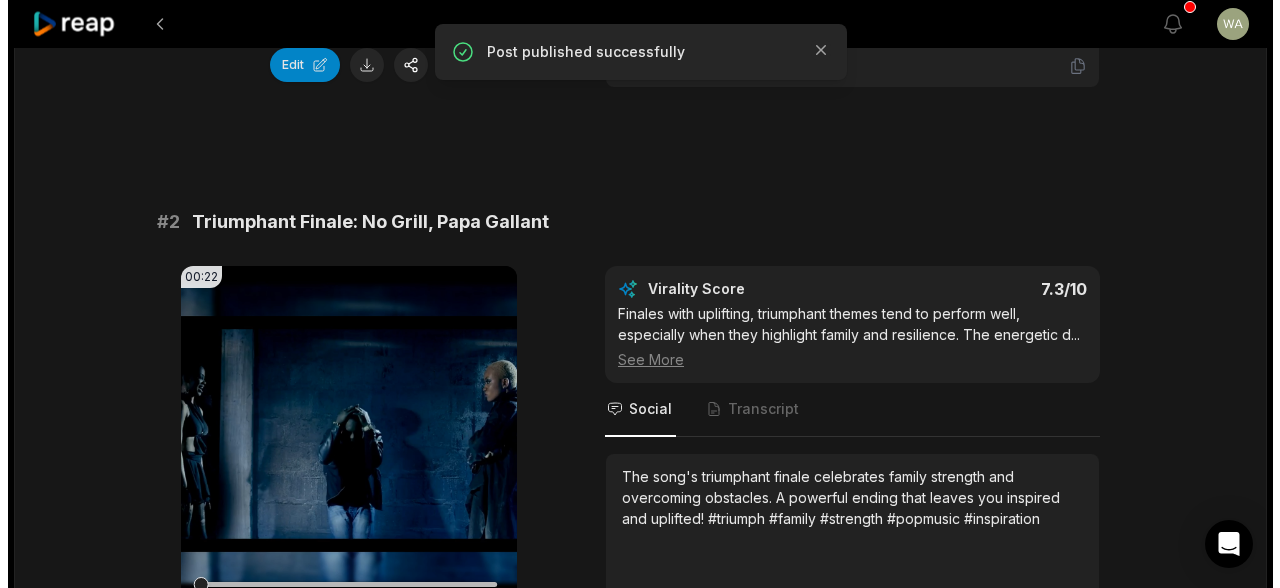 scroll, scrollTop: 768, scrollLeft: 0, axis: vertical 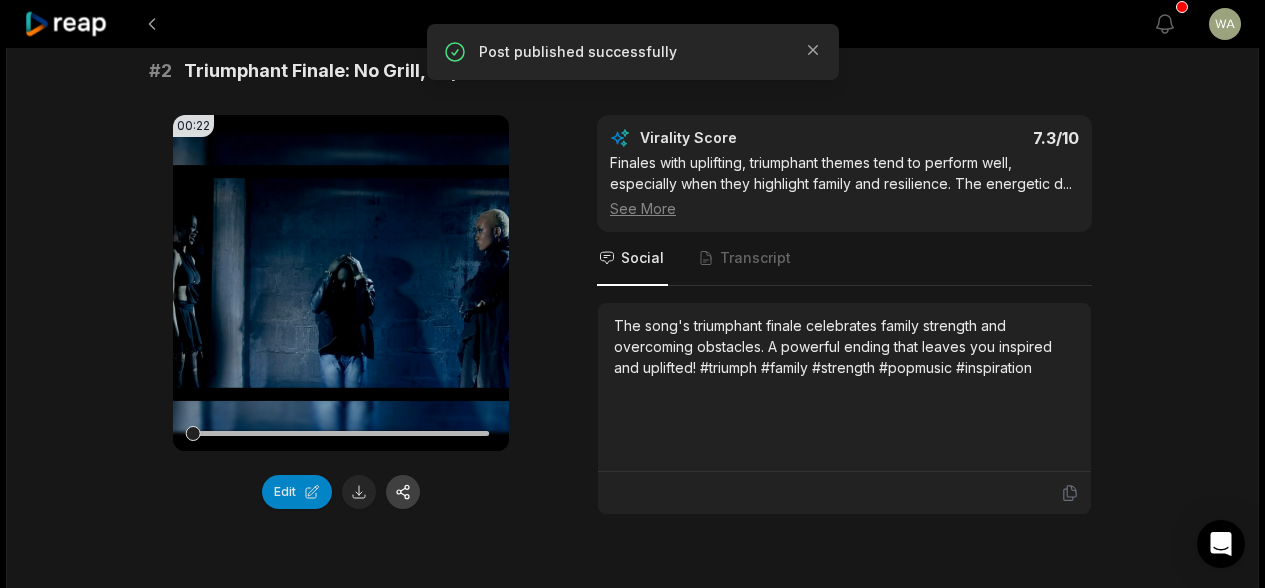 click at bounding box center (403, 492) 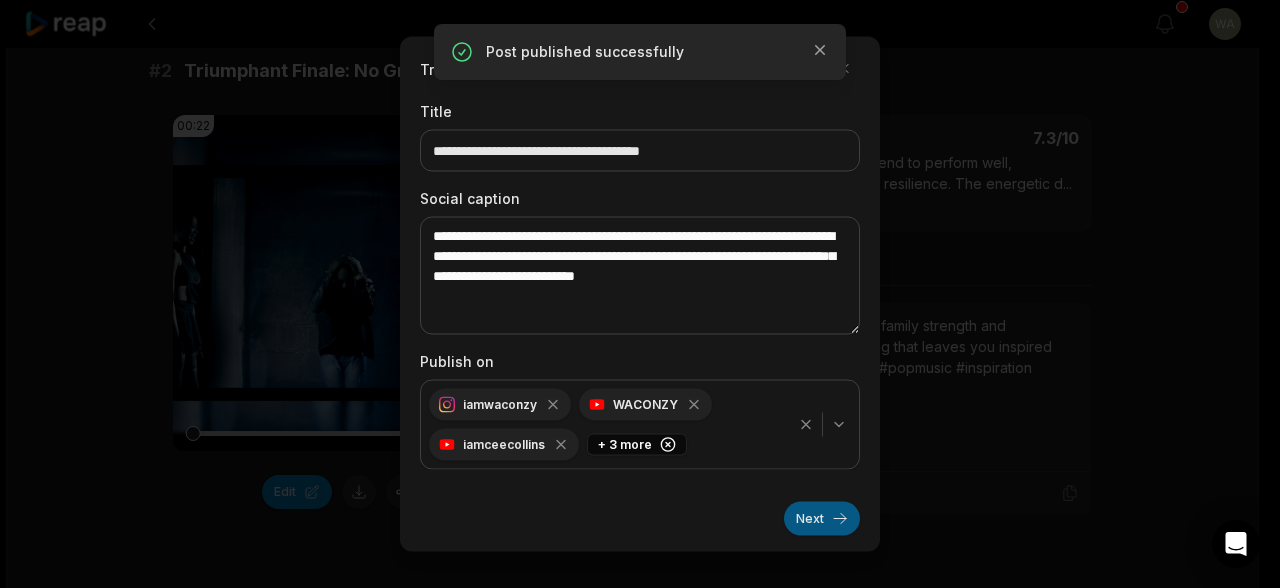 click on "Next" at bounding box center [822, 519] 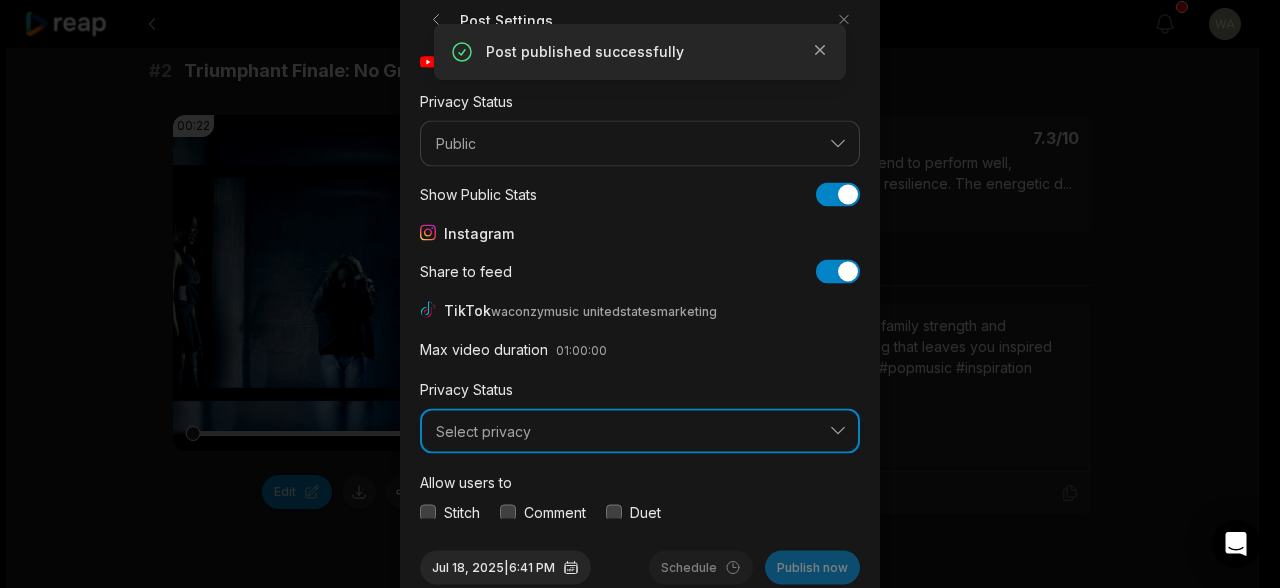 click on "Select privacy" at bounding box center (626, 431) 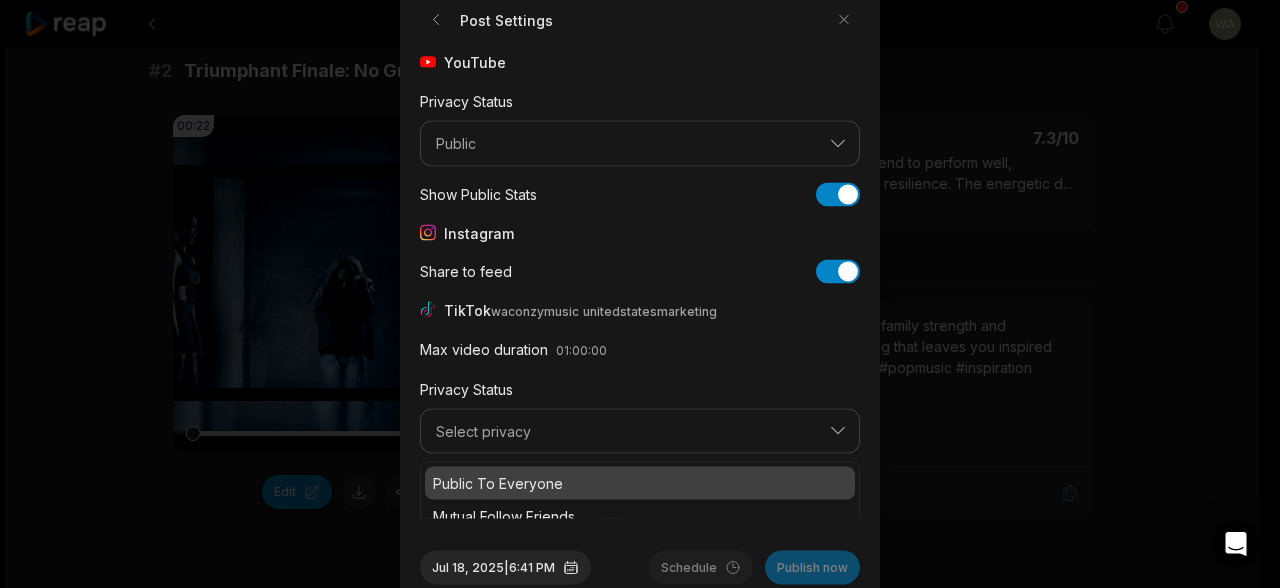 click on "Public To Everyone" at bounding box center (640, 483) 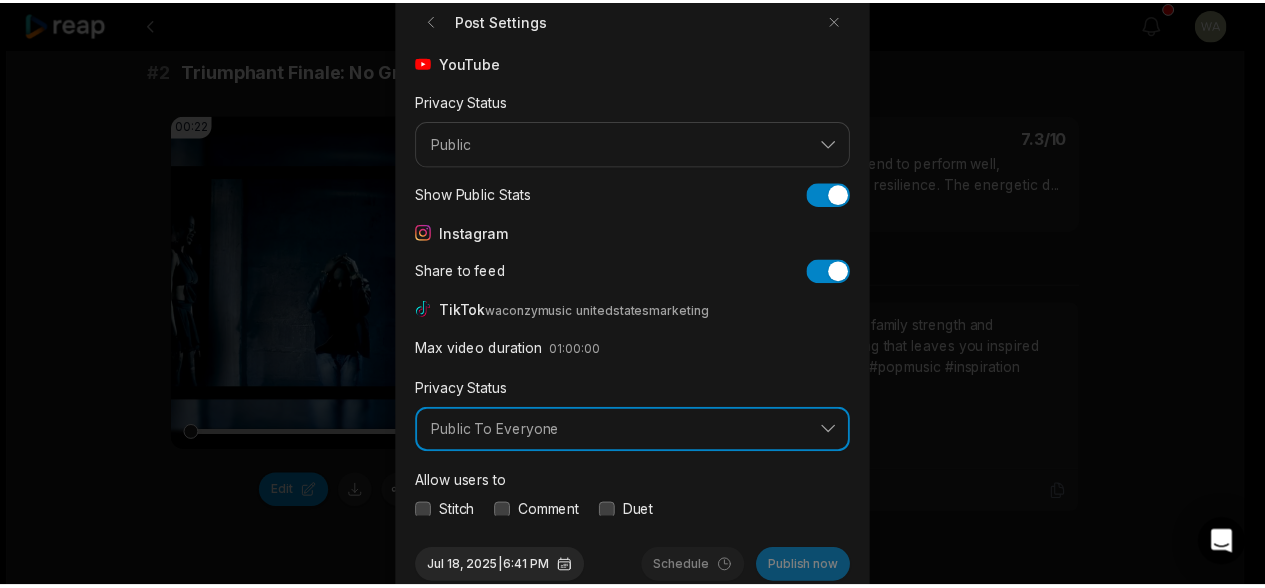 scroll, scrollTop: 75, scrollLeft: 0, axis: vertical 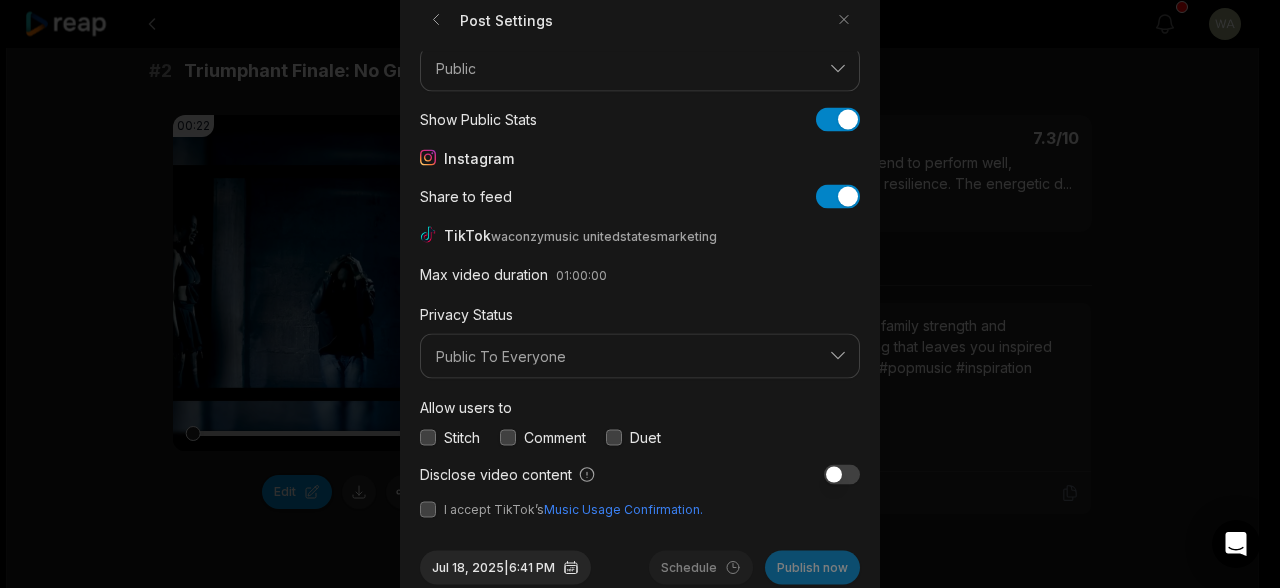 click at bounding box center [428, 510] 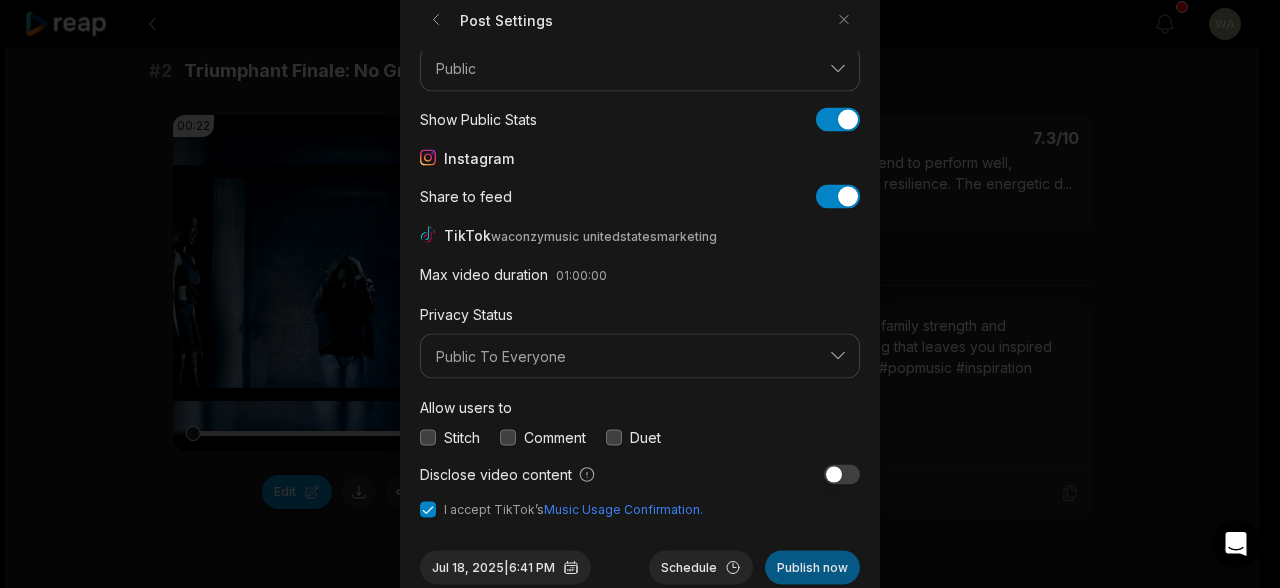 click on "Publish now" at bounding box center [812, 568] 